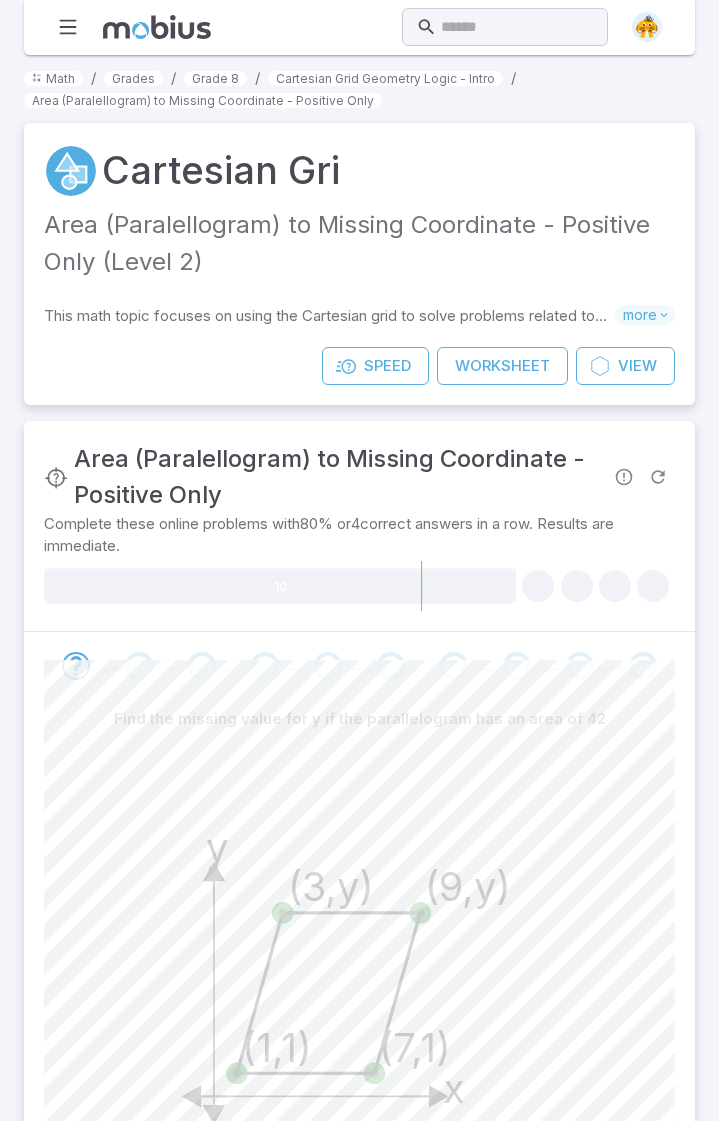 scroll, scrollTop: 331, scrollLeft: 0, axis: vertical 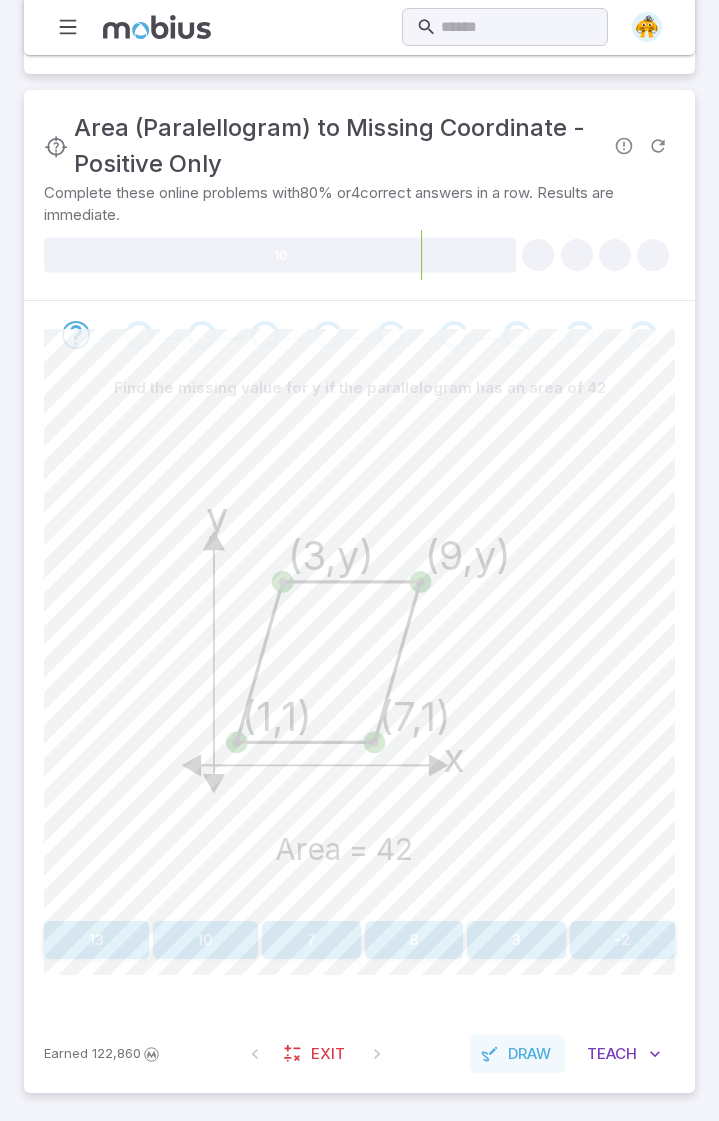 click on "Draw" at bounding box center [529, 1054] 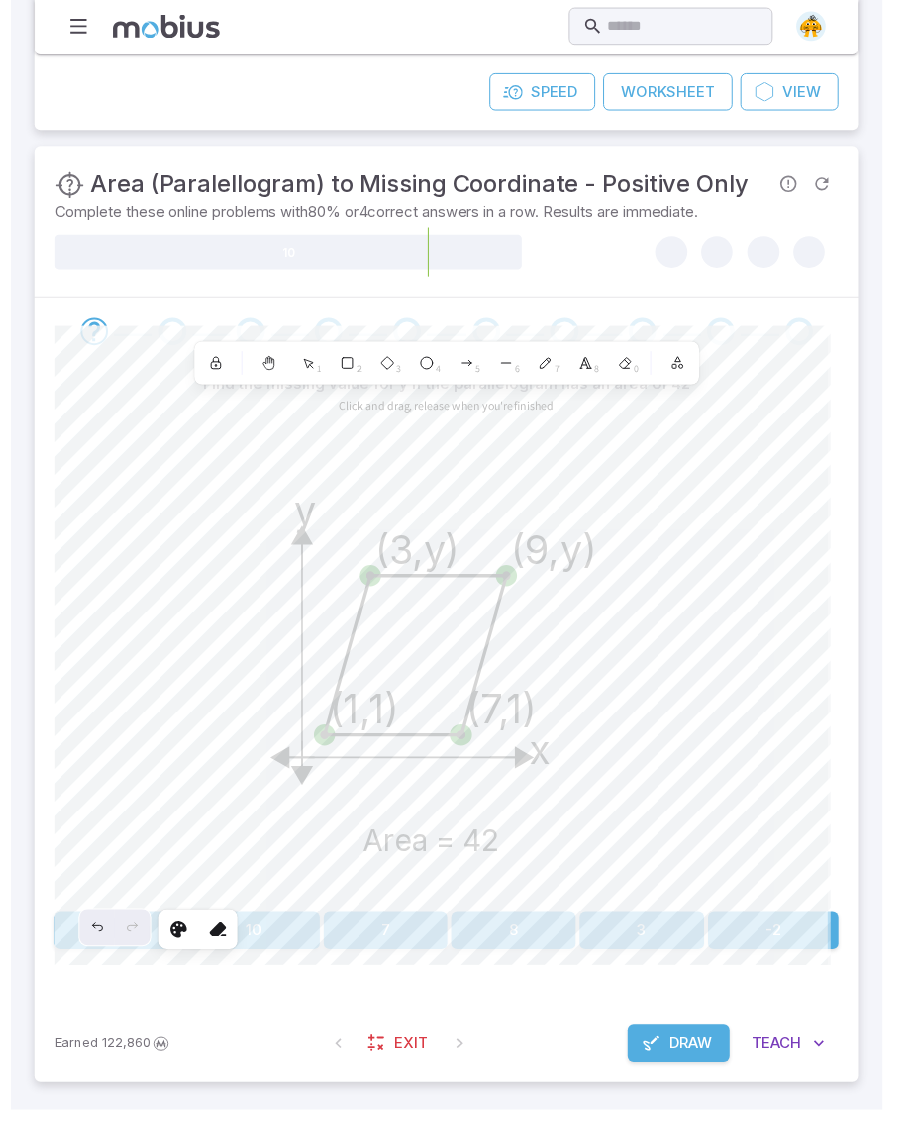 scroll, scrollTop: 306, scrollLeft: 0, axis: vertical 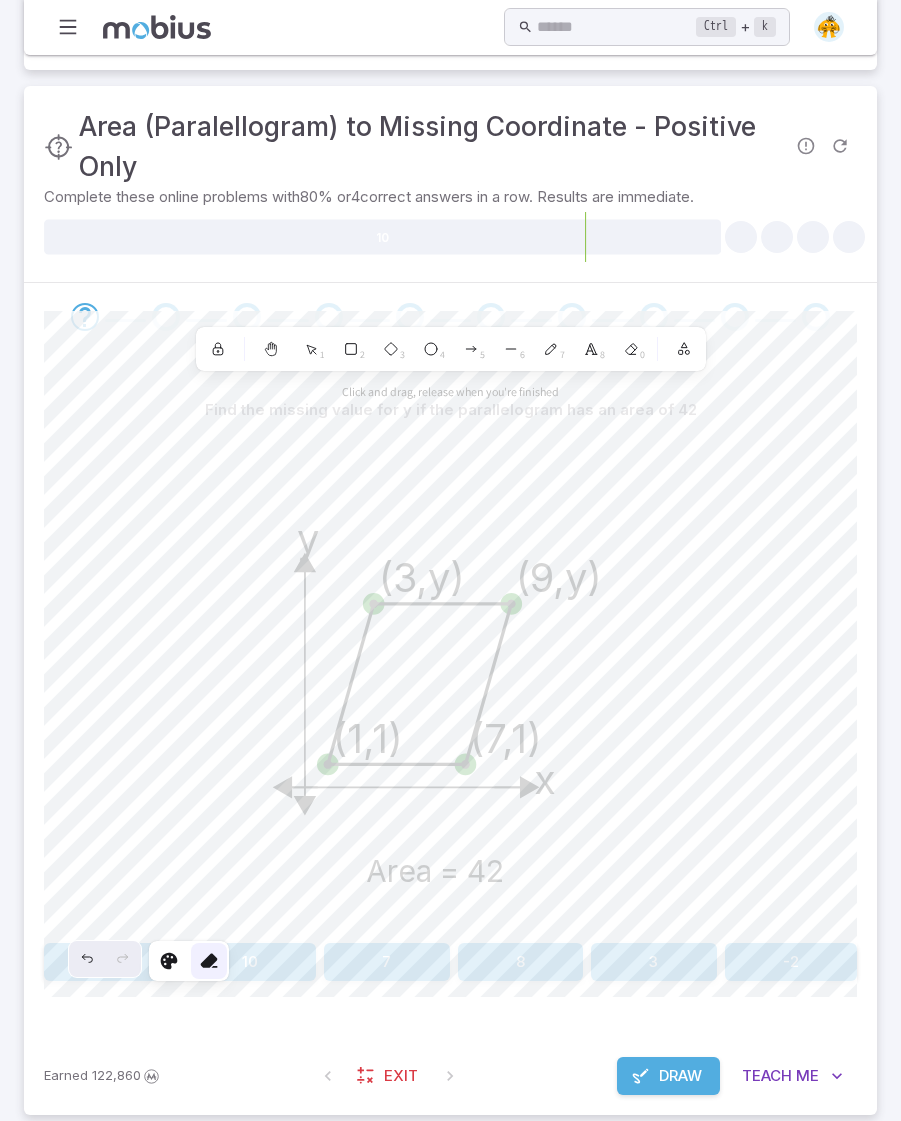 click at bounding box center (209, 961) 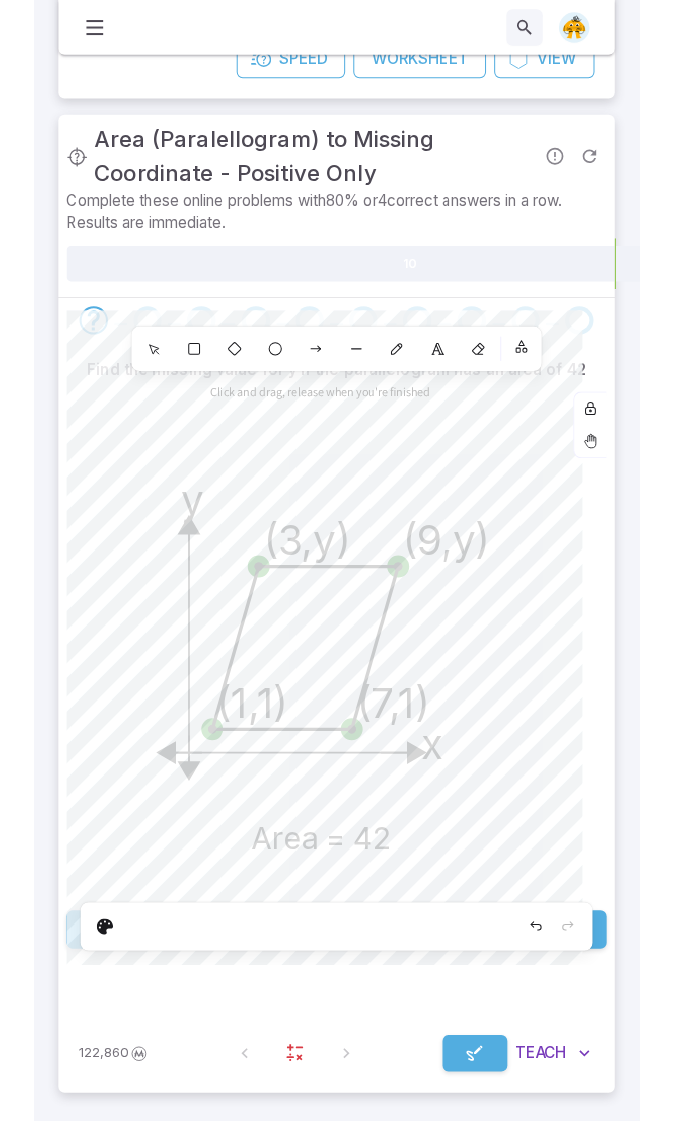 scroll, scrollTop: 331, scrollLeft: 0, axis: vertical 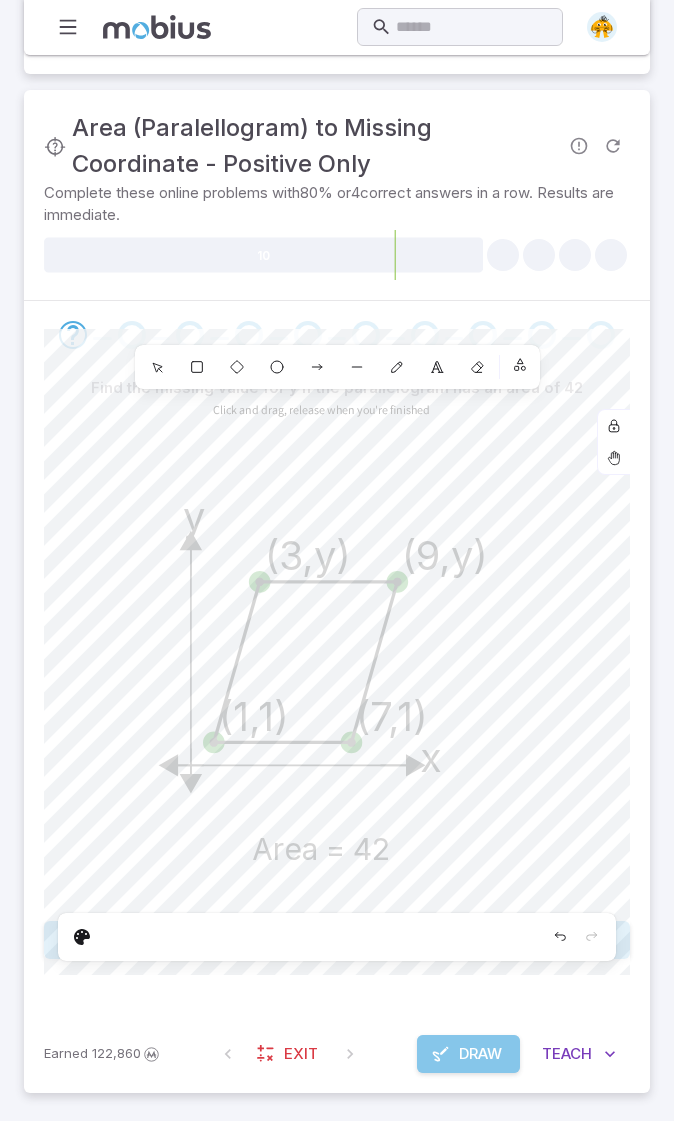 click on "Draw" at bounding box center [480, 1054] 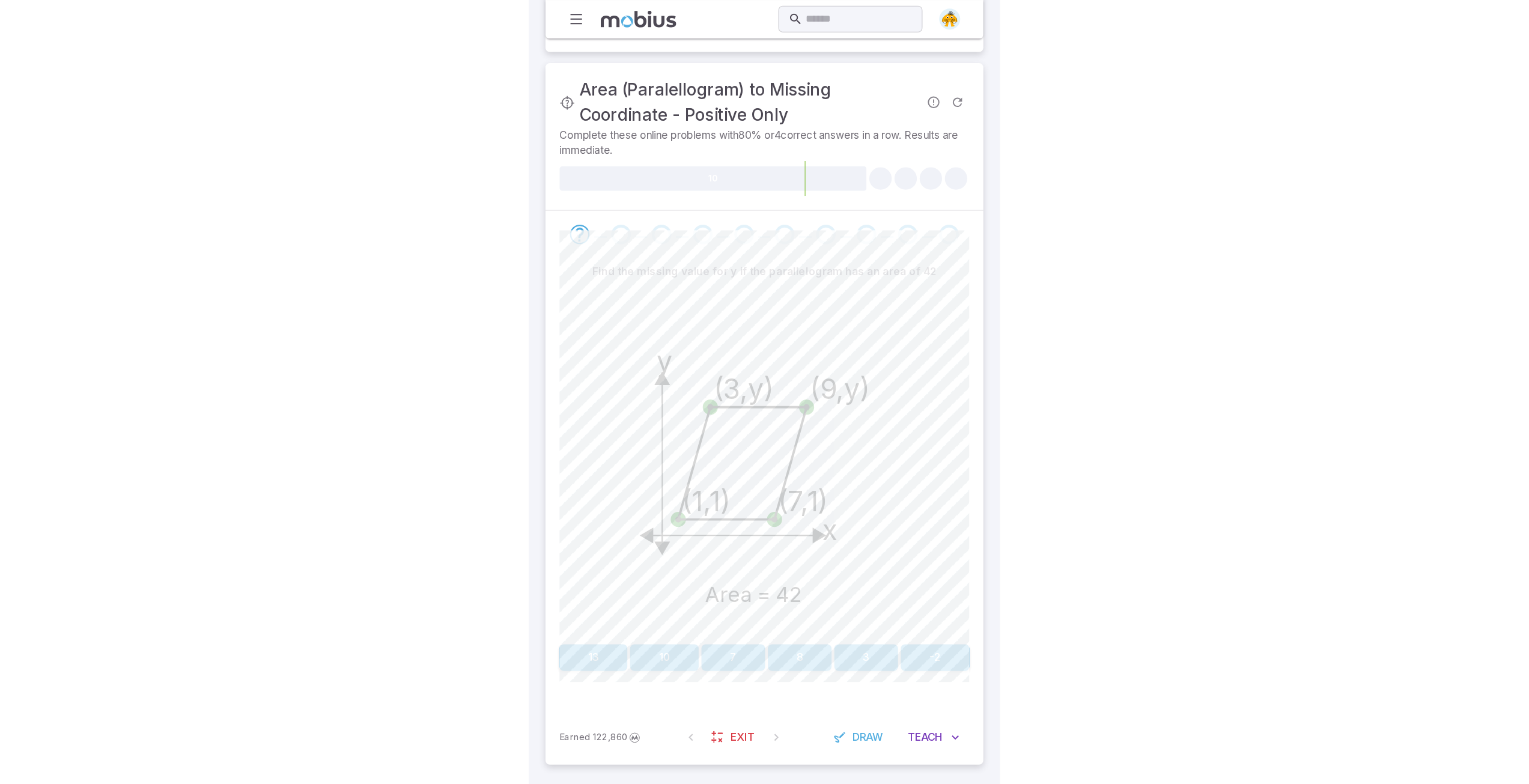 scroll, scrollTop: 52, scrollLeft: 0, axis: vertical 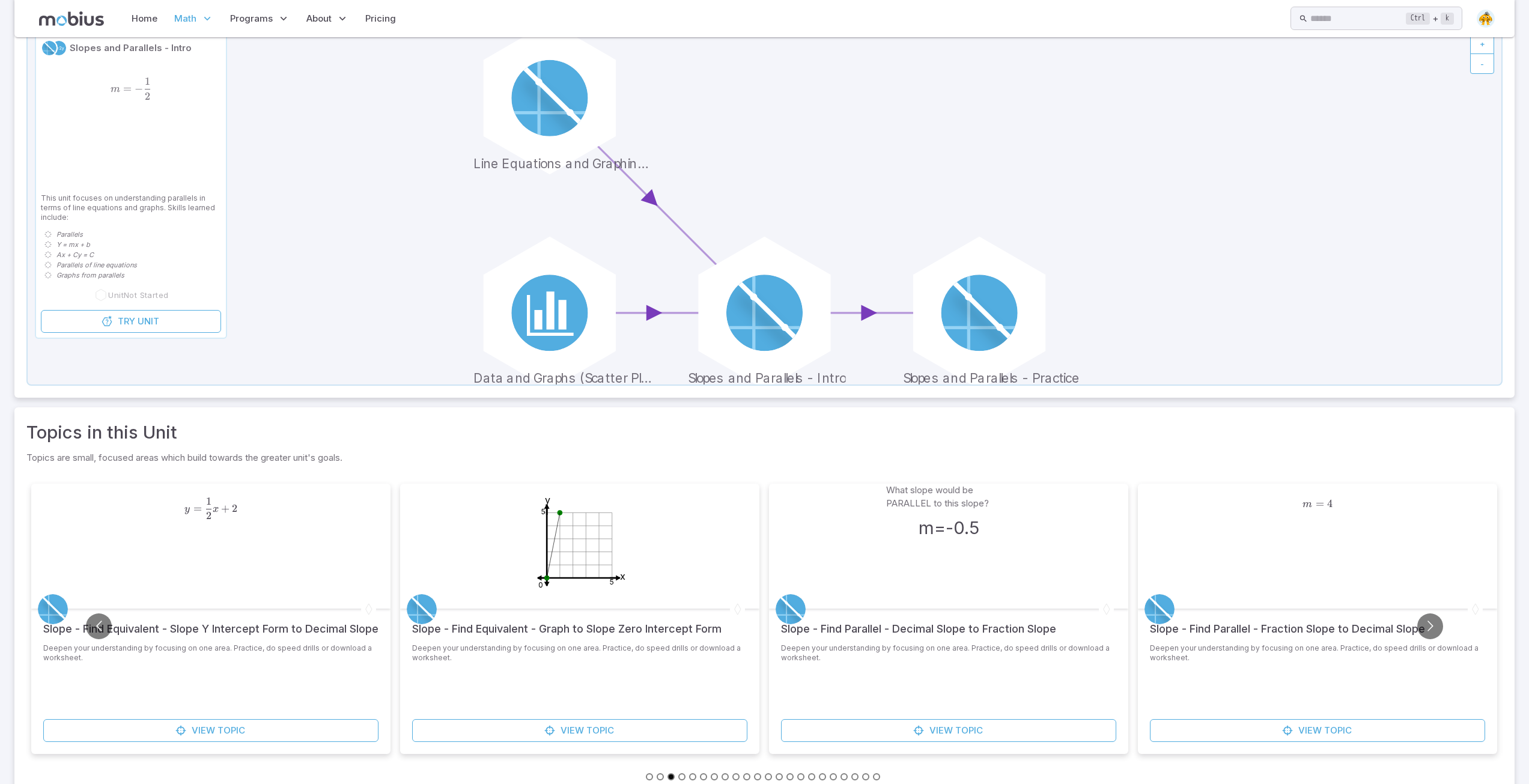 click at bounding box center (747, 777) 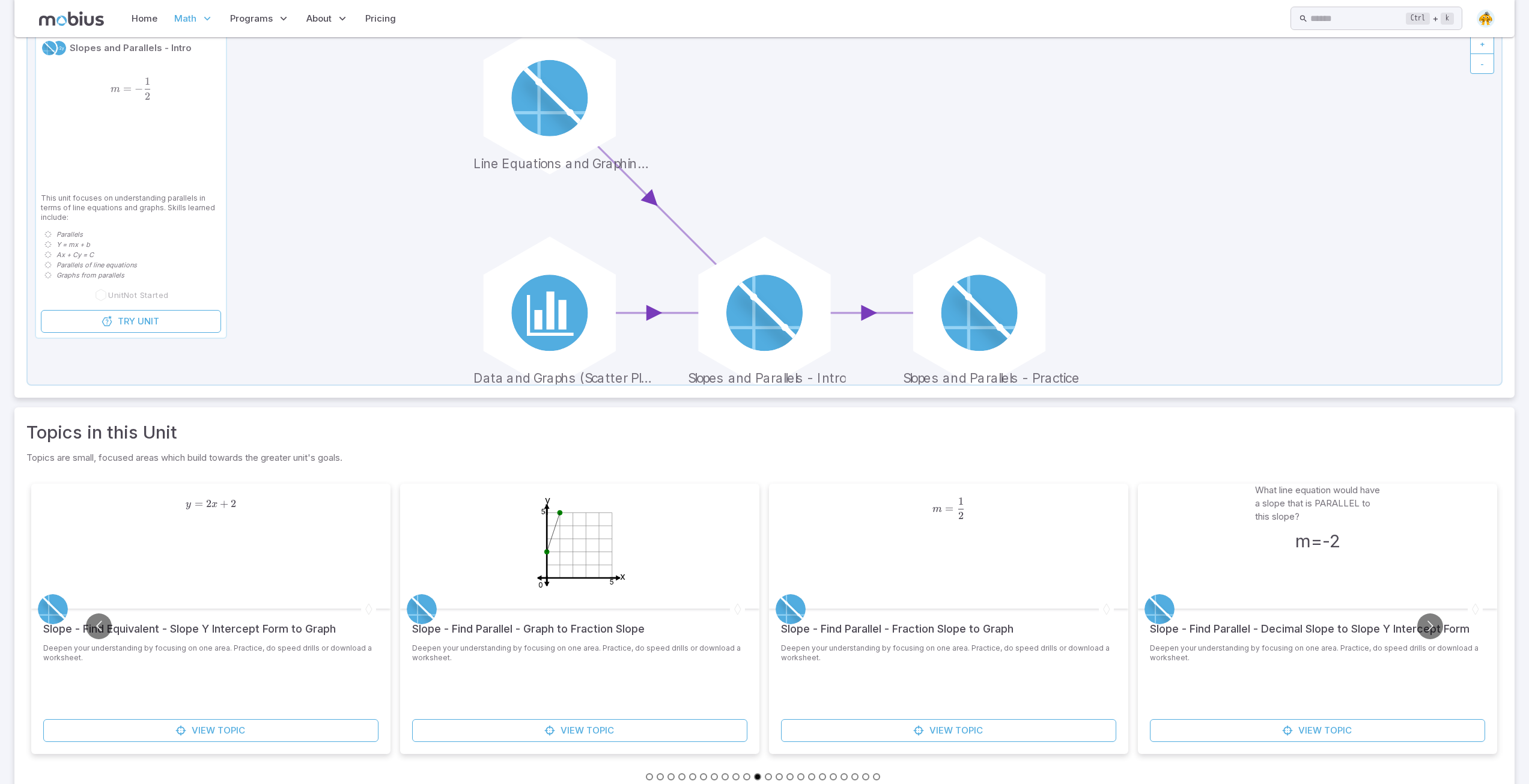click at bounding box center (704, 777) 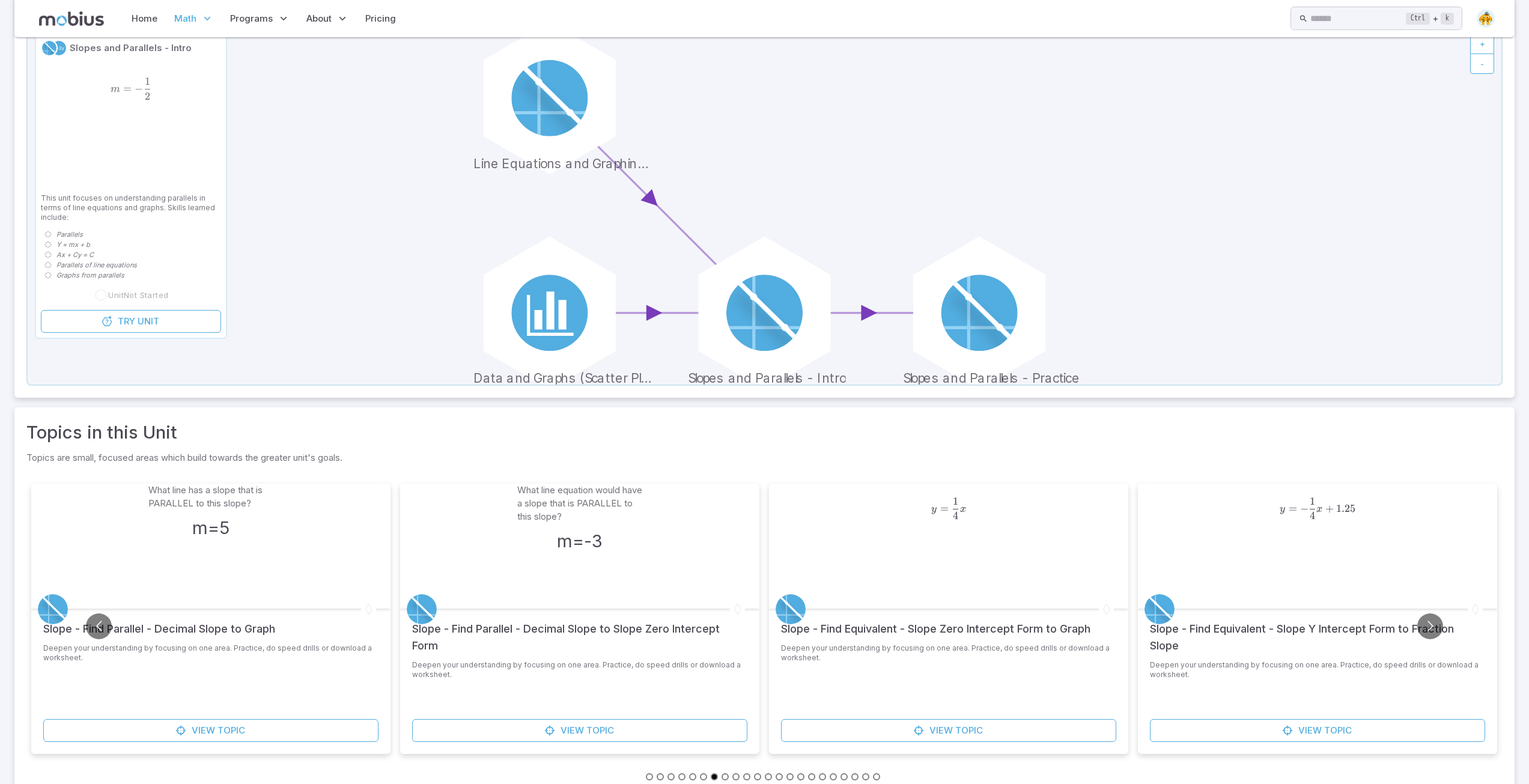click at bounding box center [714, 777] 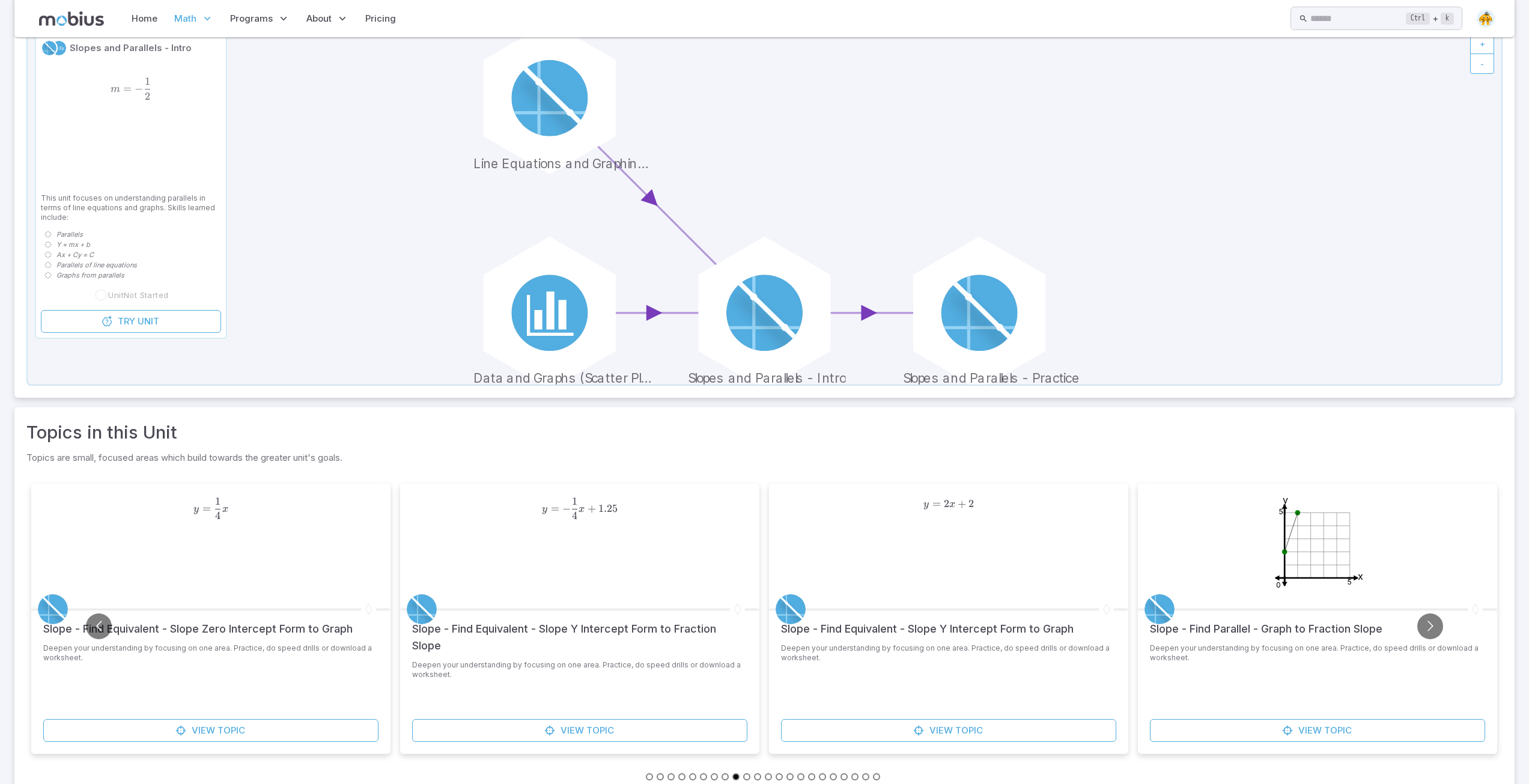 click at bounding box center (801, 777) 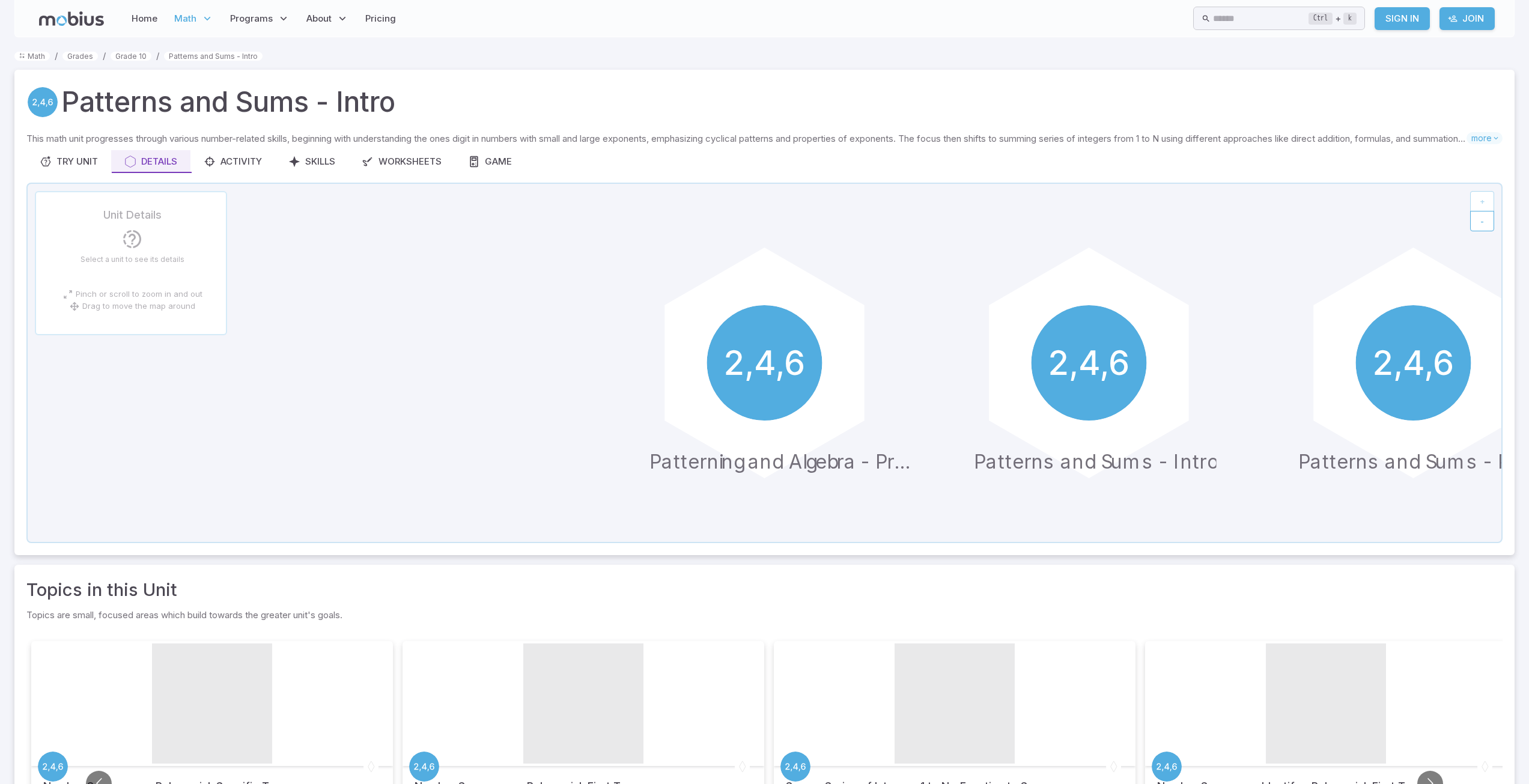 scroll, scrollTop: 0, scrollLeft: 0, axis: both 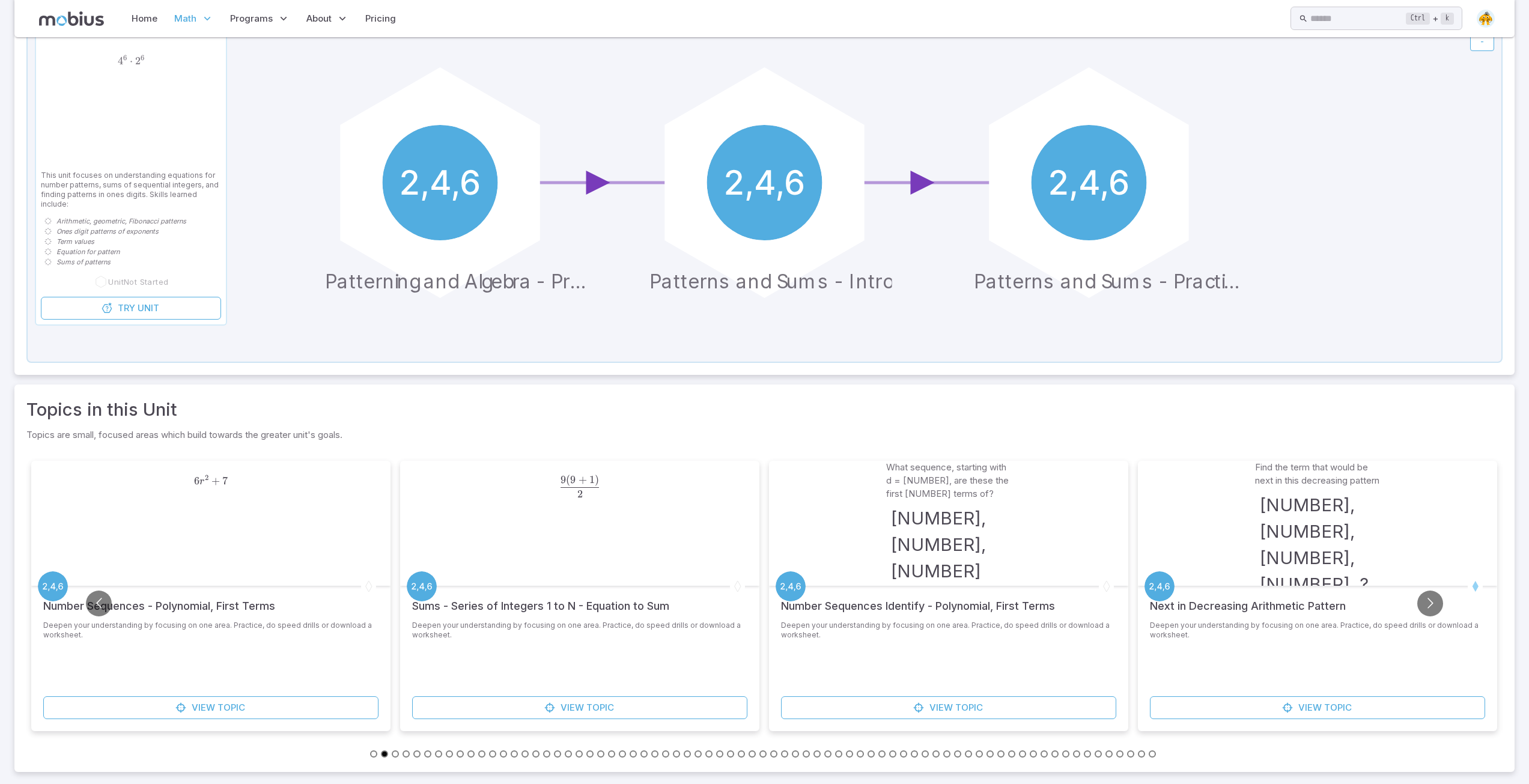 click at bounding box center (439, 754) 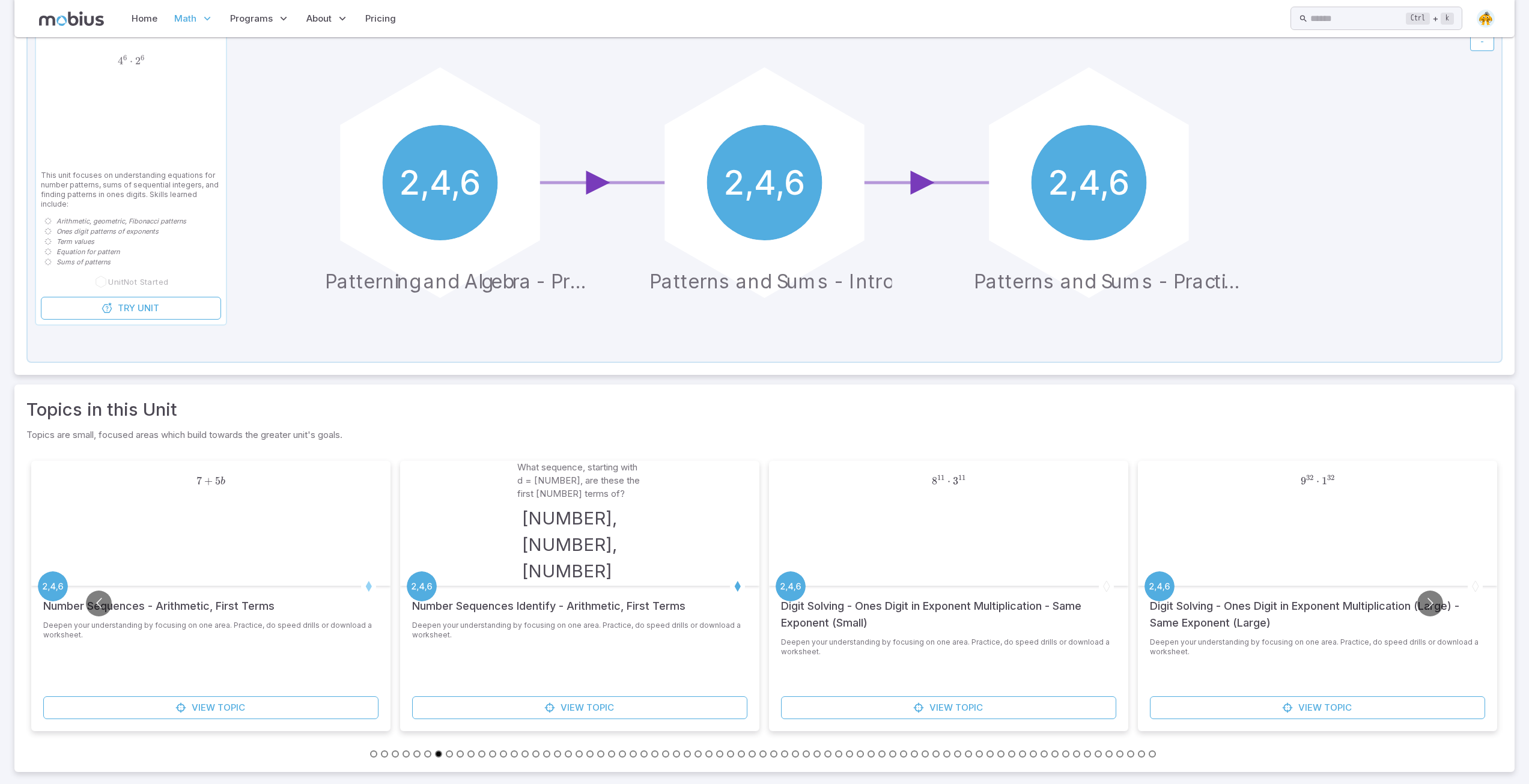 click at bounding box center [471, 754] 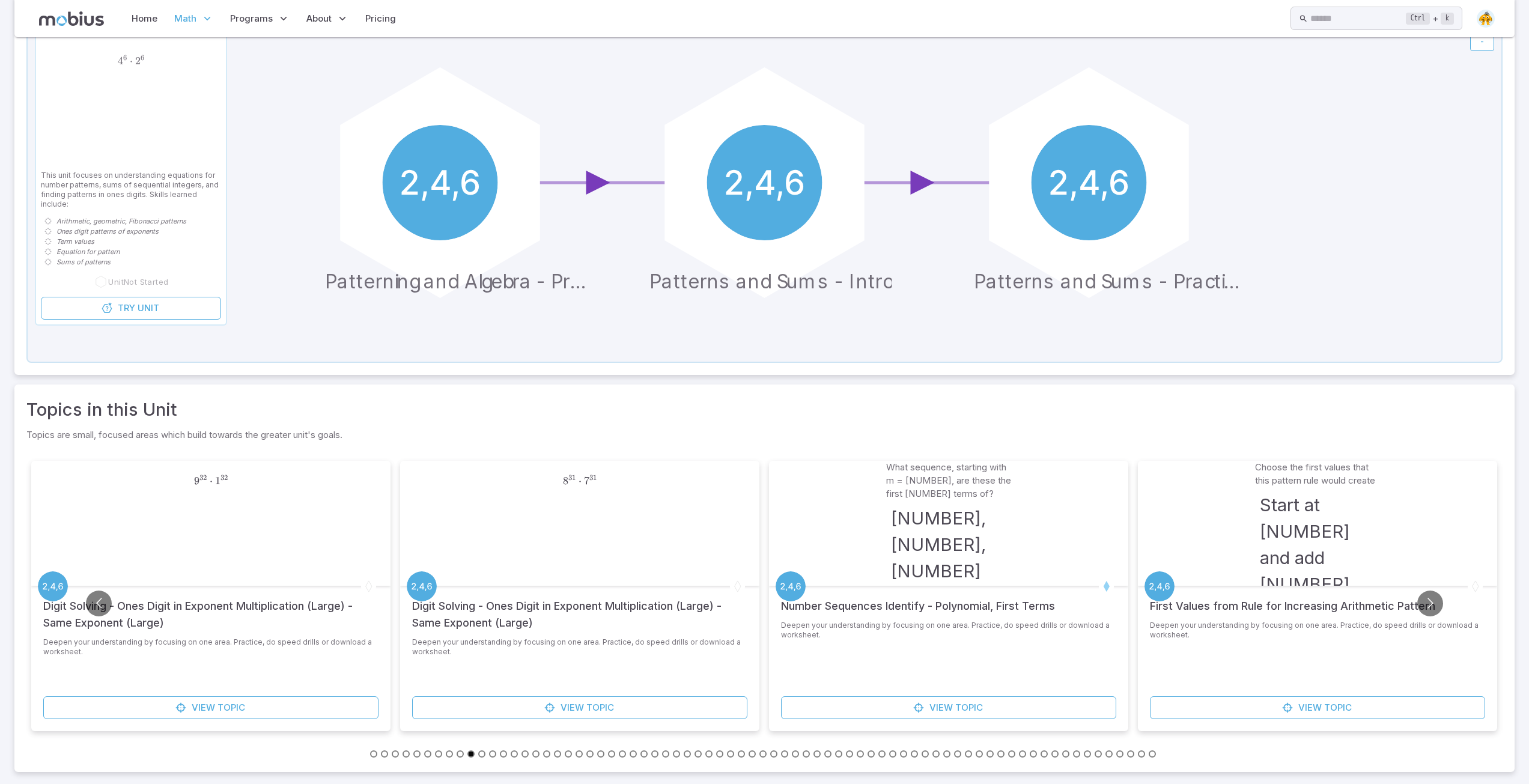 click at bounding box center [514, 754] 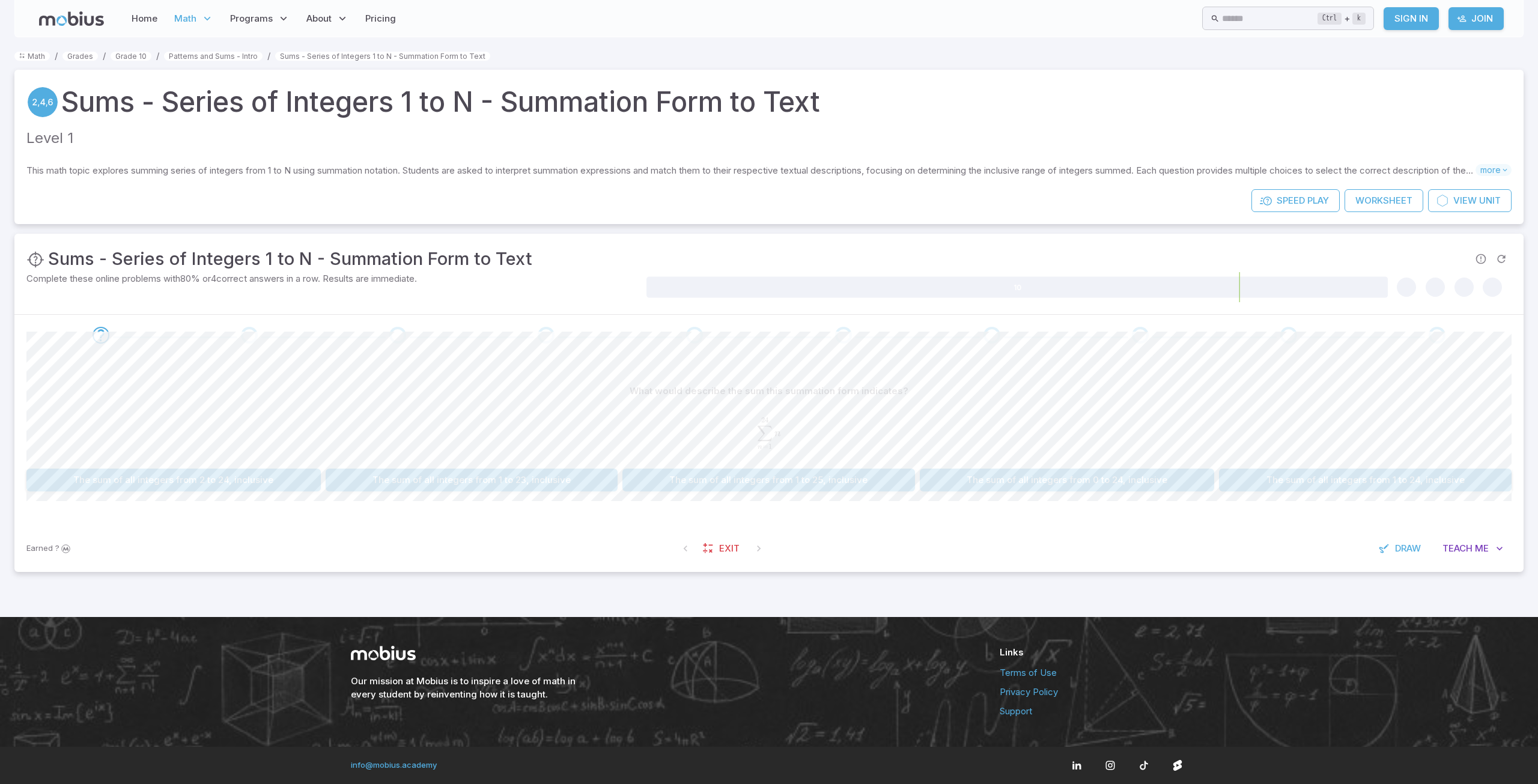 scroll, scrollTop: 0, scrollLeft: 0, axis: both 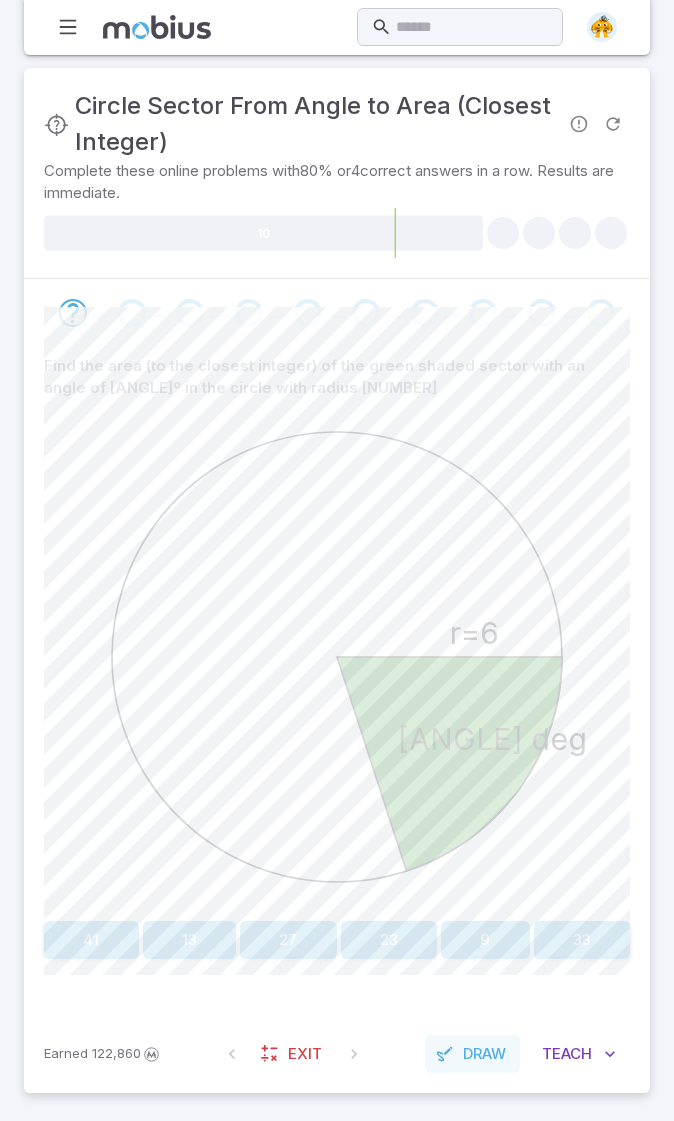 click on "Draw" at bounding box center [484, 1054] 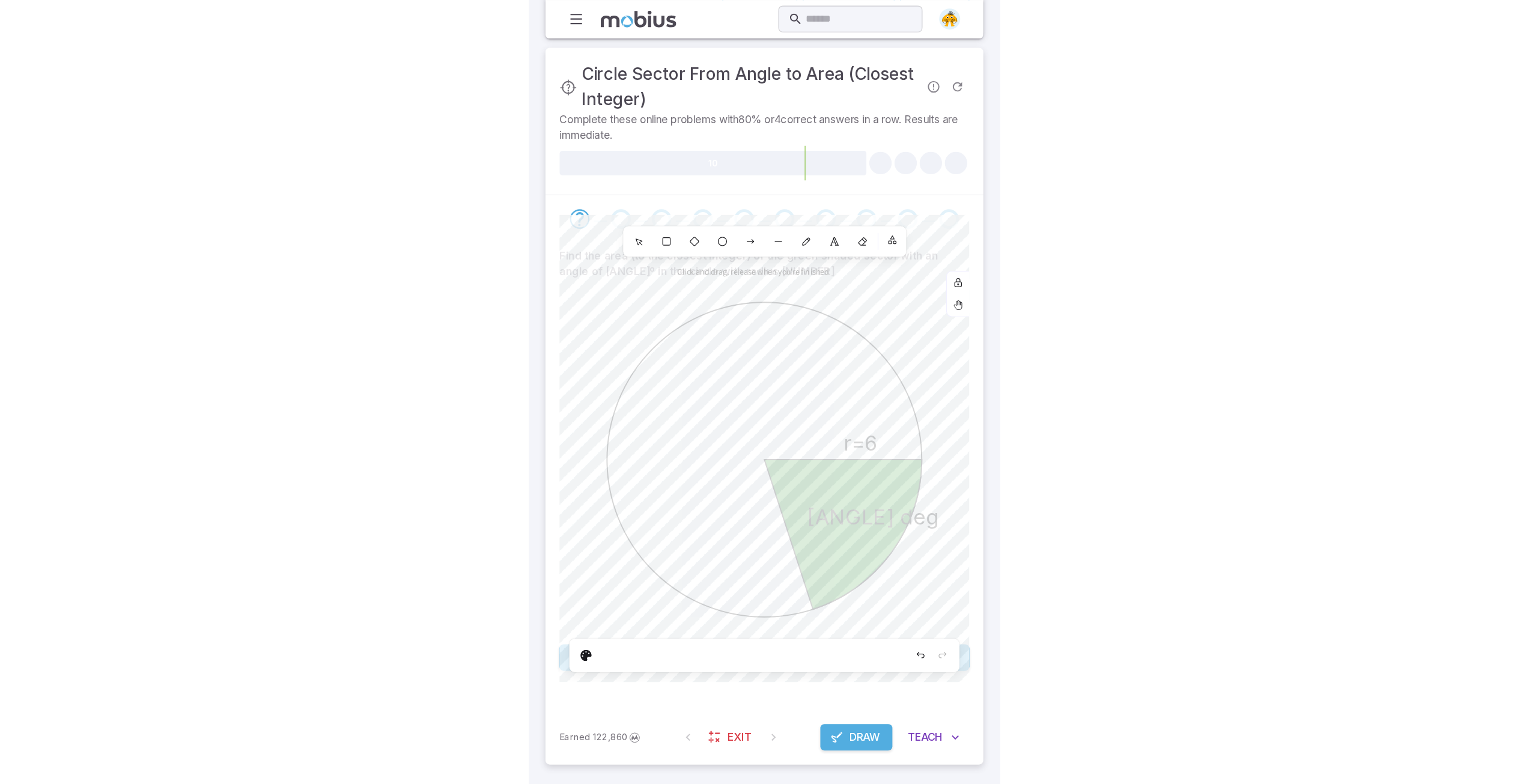scroll, scrollTop: 52, scrollLeft: 0, axis: vertical 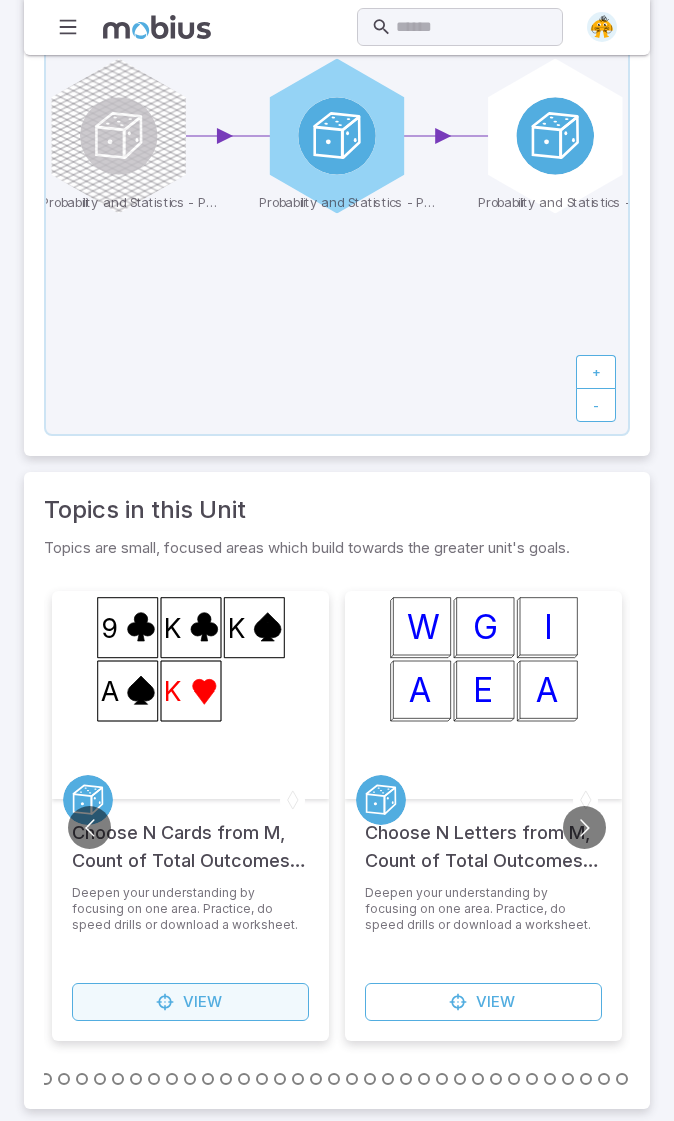 click at bounding box center (165, 1002) 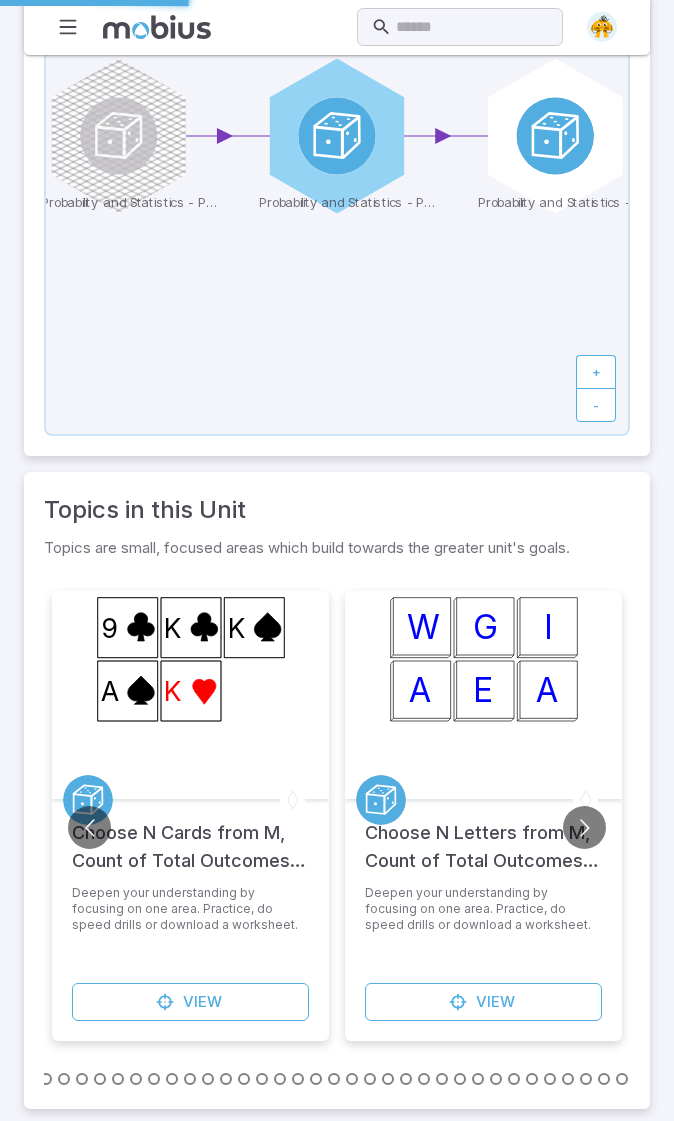 scroll, scrollTop: 0, scrollLeft: 0, axis: both 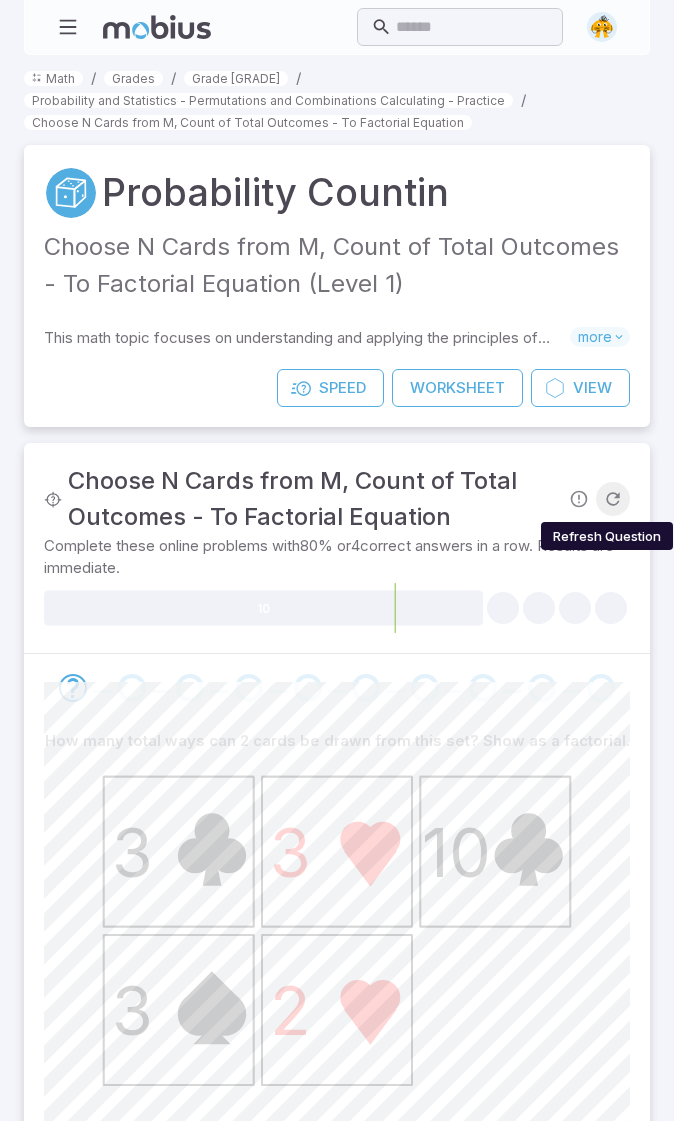 click at bounding box center (613, 499) 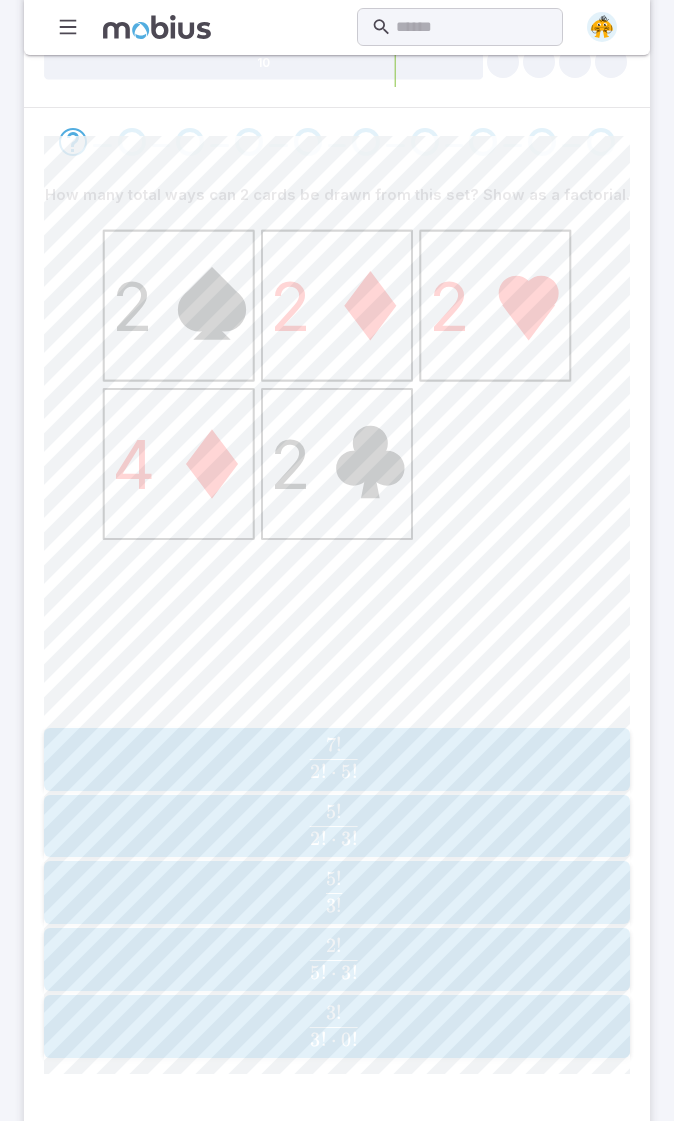 scroll, scrollTop: 551, scrollLeft: 0, axis: vertical 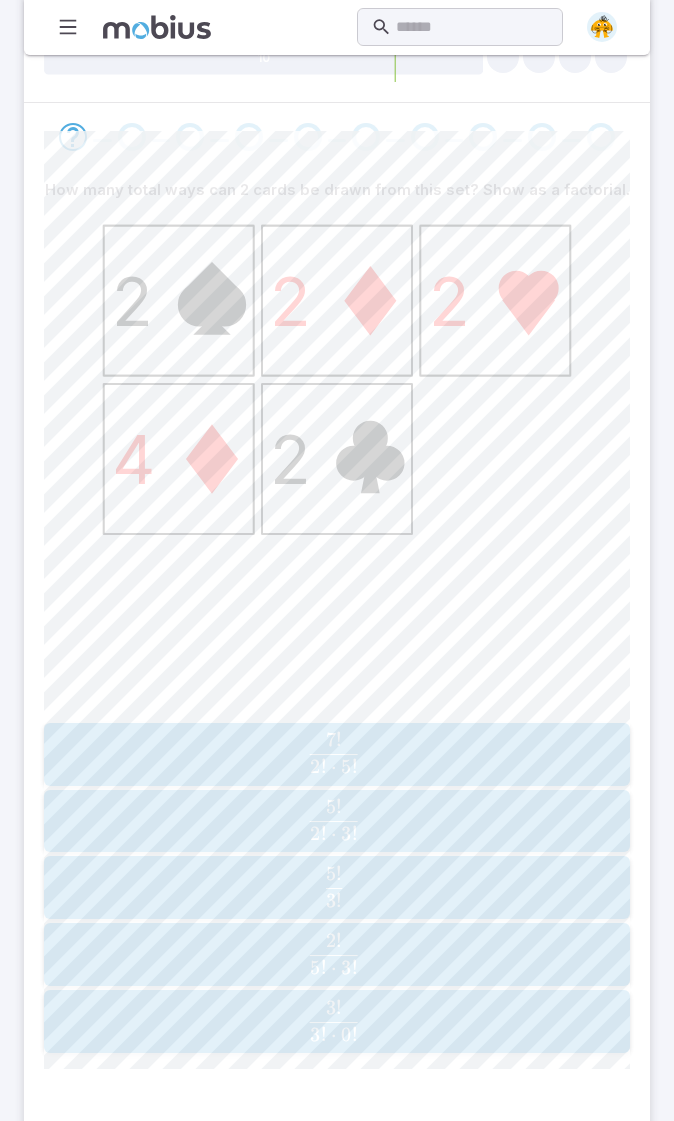 click on "​" at bounding box center (359, 813) 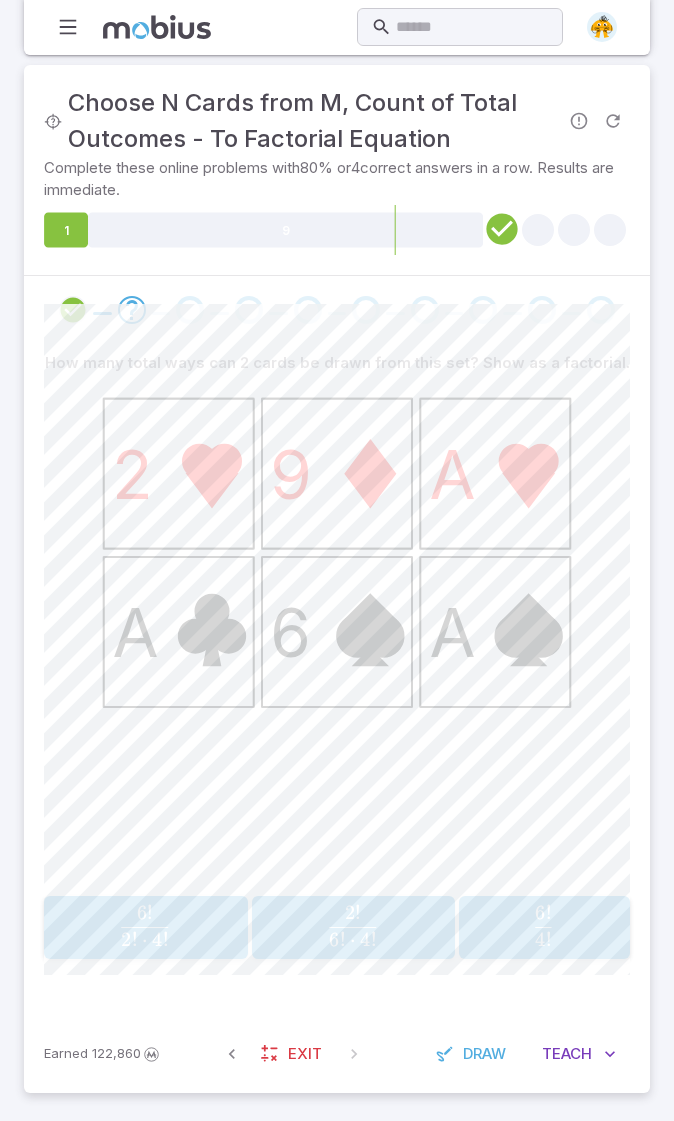 scroll, scrollTop: 378, scrollLeft: 0, axis: vertical 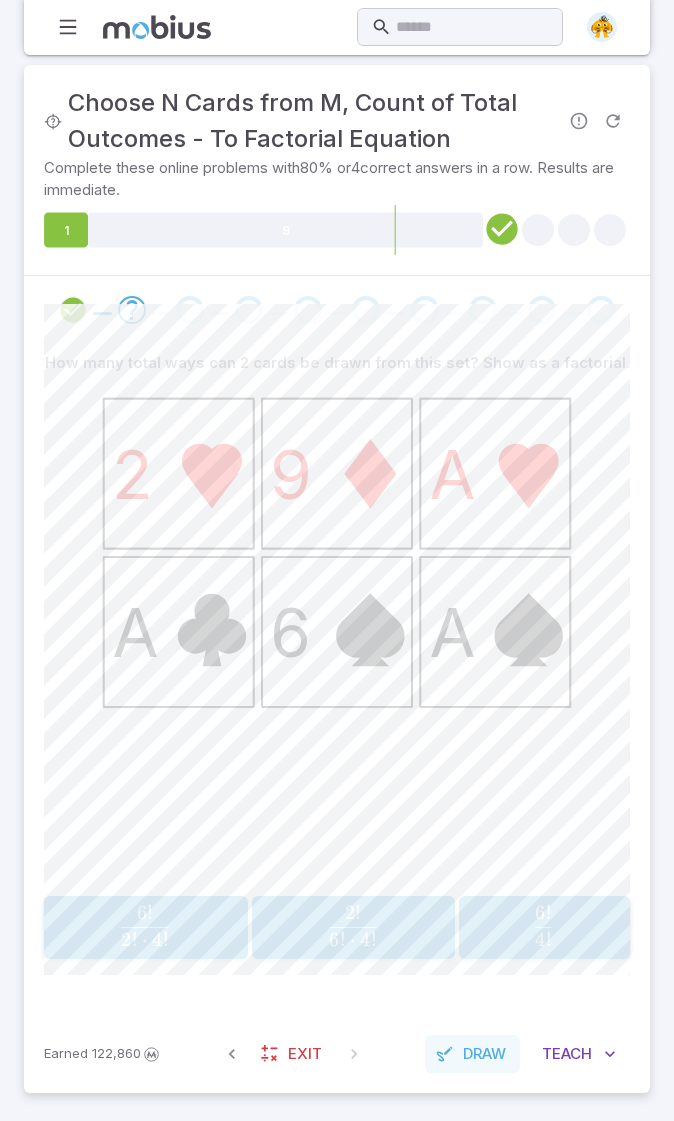 click on "Draw" at bounding box center (484, 1054) 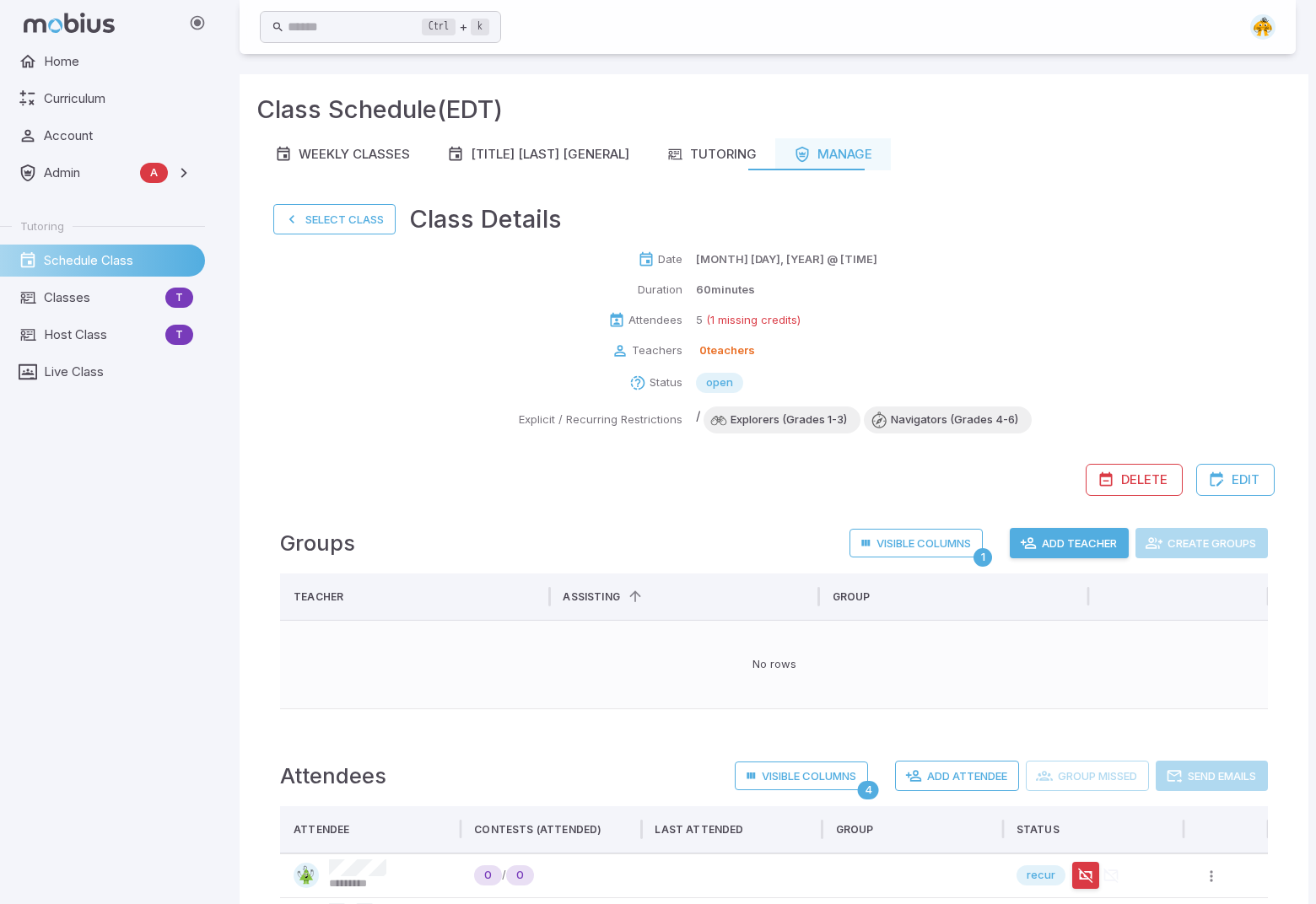 scroll, scrollTop: 294, scrollLeft: 0, axis: vertical 